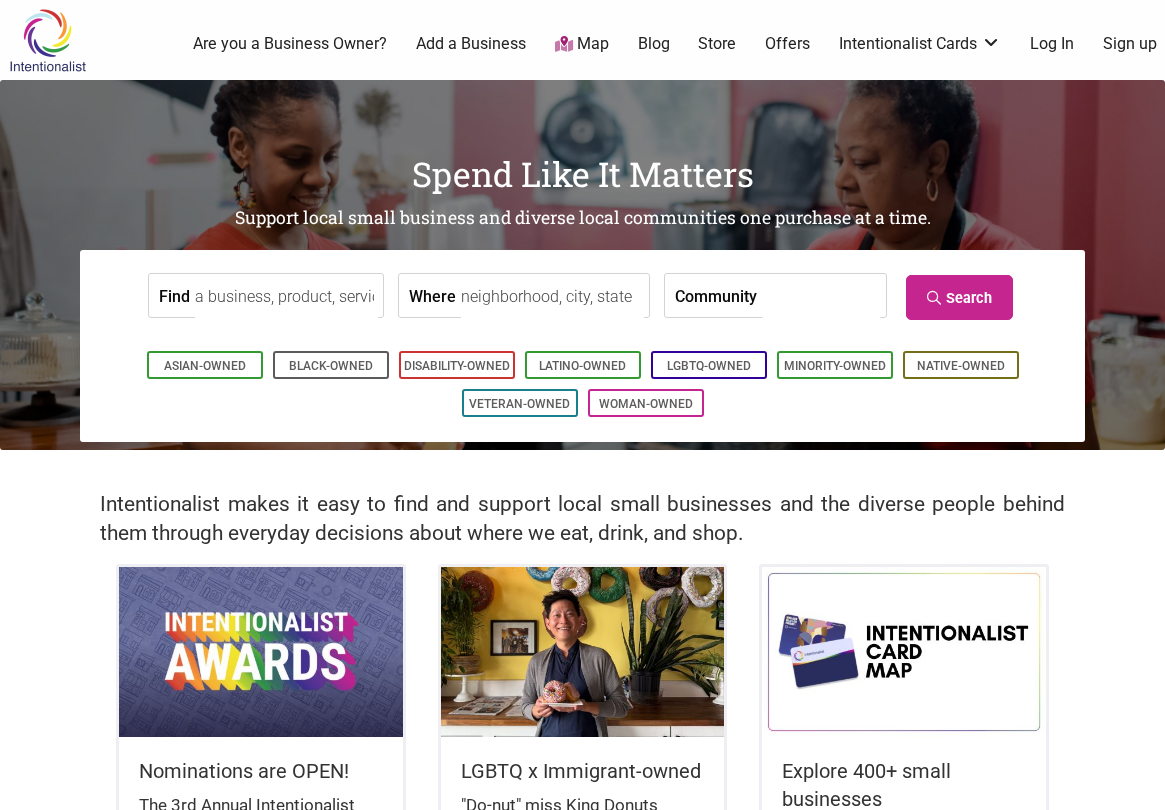 scroll, scrollTop: 0, scrollLeft: 0, axis: both 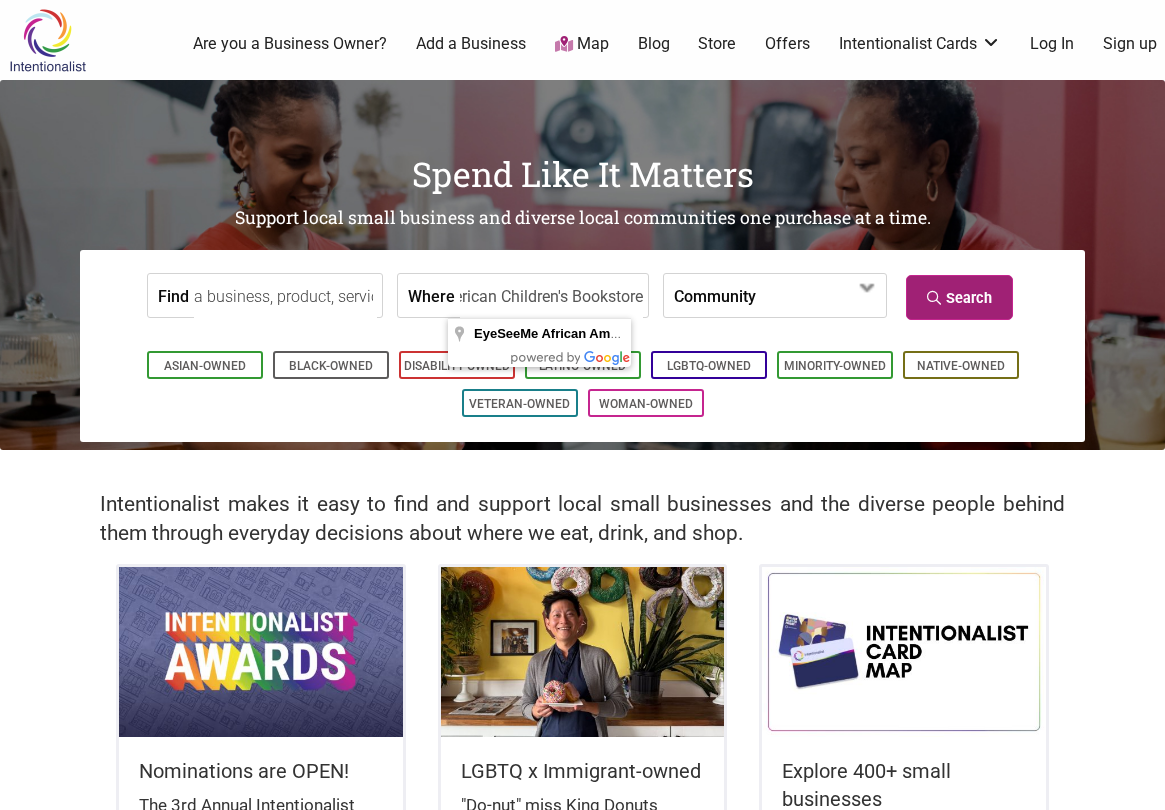 type on "EyeSeeMe African American Children's Bookstore" 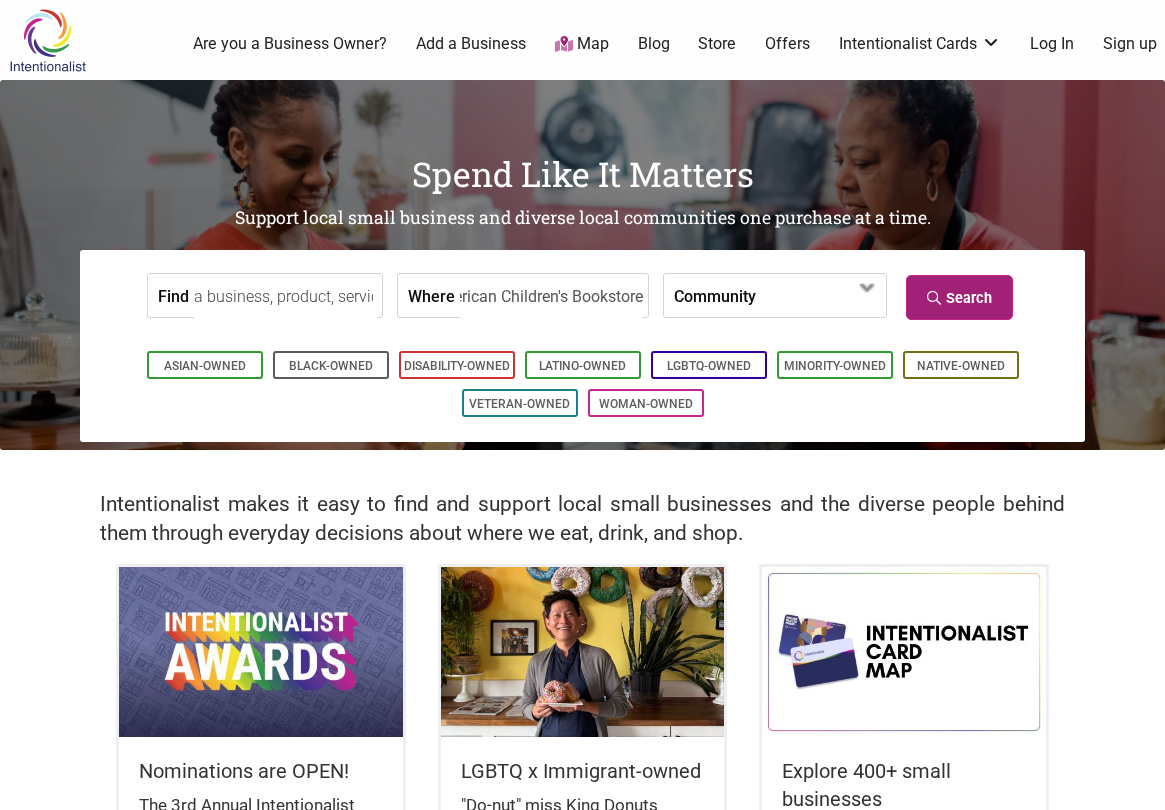 scroll, scrollTop: 0, scrollLeft: 0, axis: both 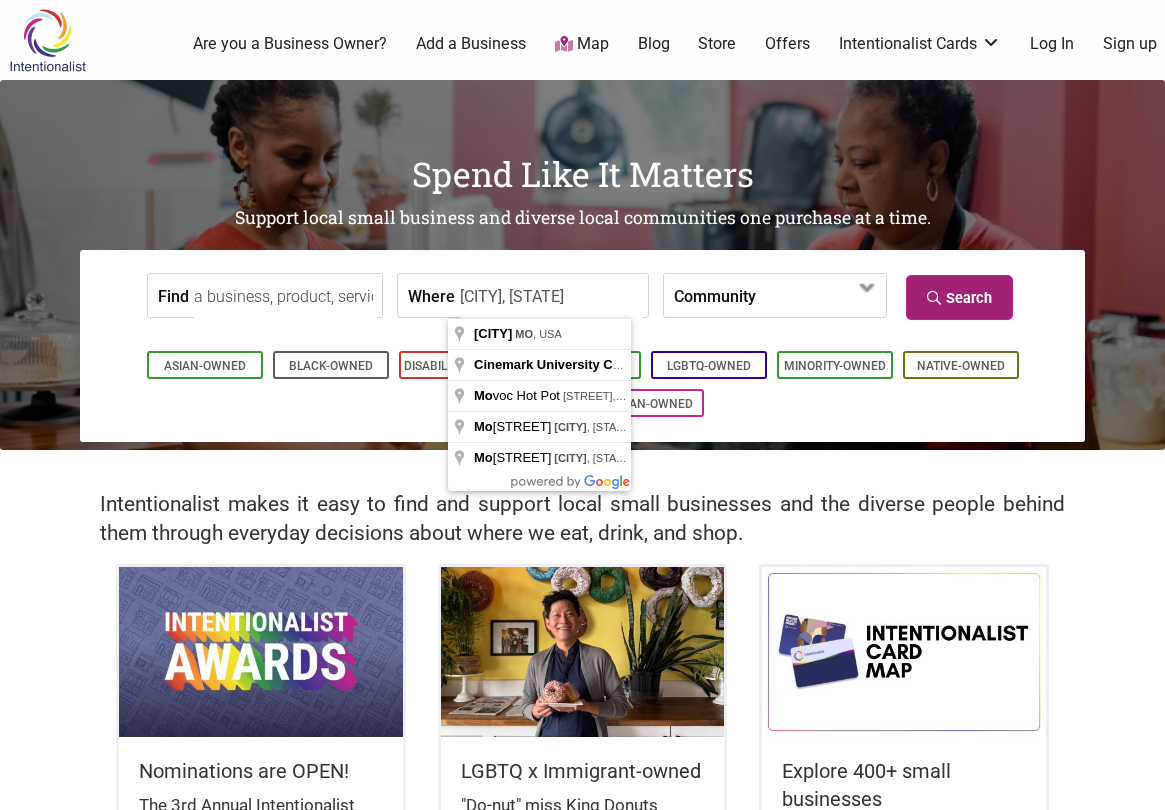 type on "University City, MO" 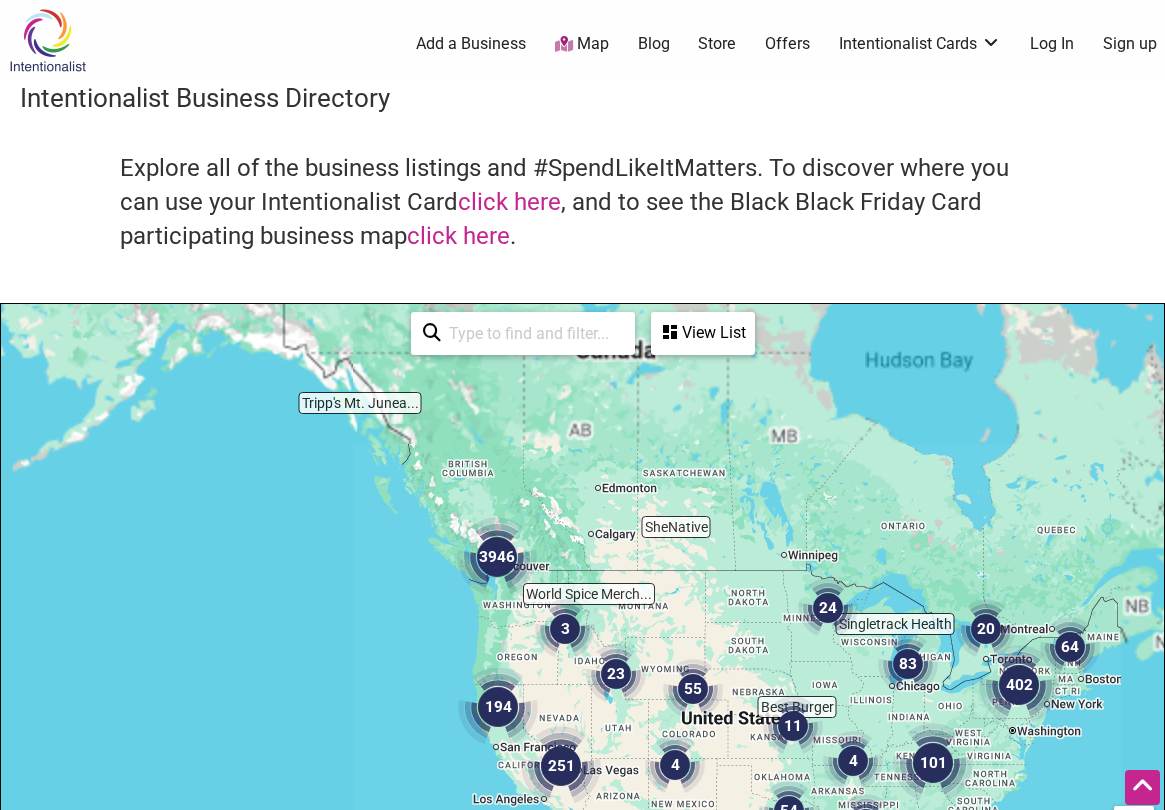 scroll, scrollTop: 500, scrollLeft: 0, axis: vertical 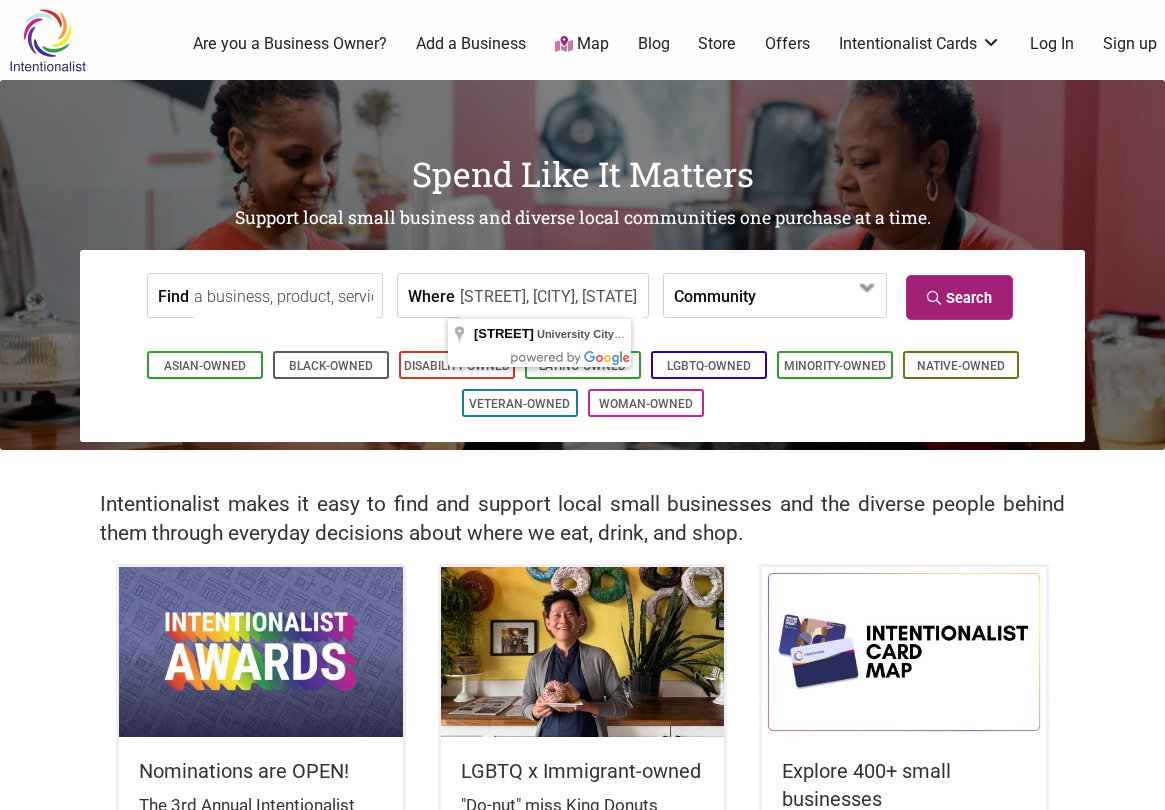 type on "[STREET], [CITY], [STATE]" 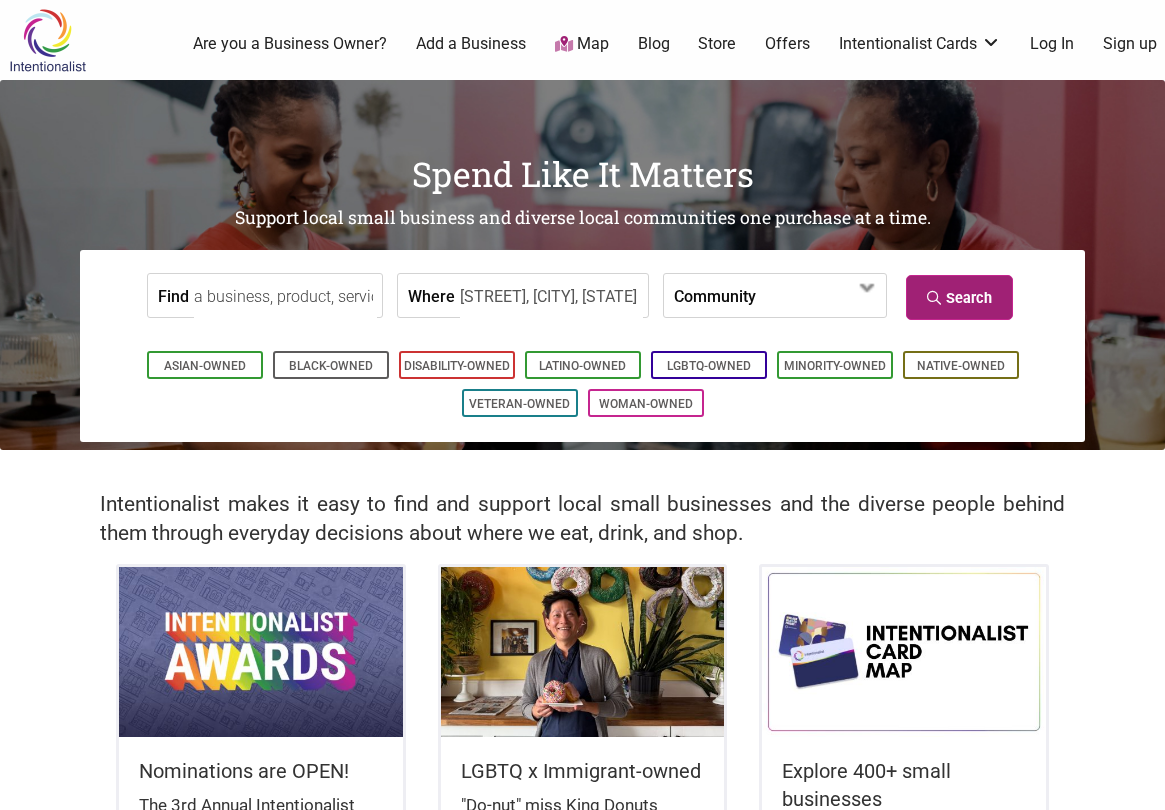 scroll, scrollTop: 0, scrollLeft: 0, axis: both 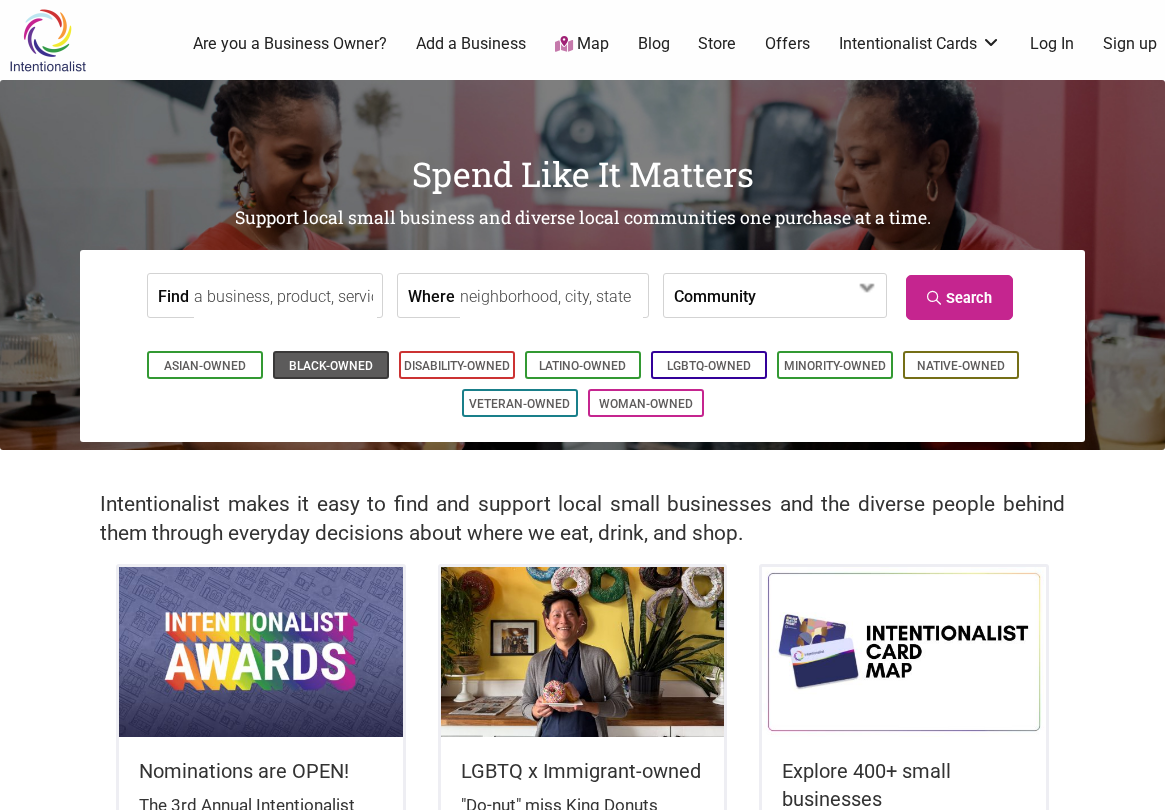 click on "Black-Owned" at bounding box center [331, 366] 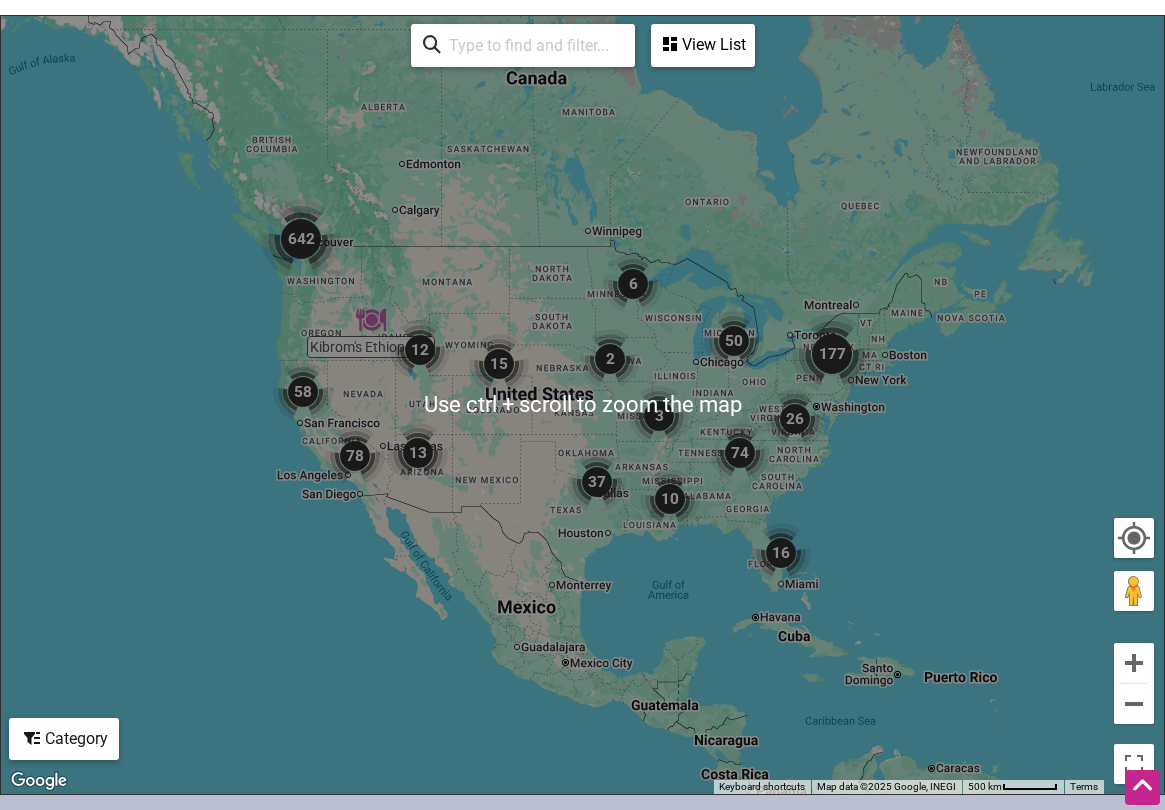 scroll, scrollTop: 961, scrollLeft: 0, axis: vertical 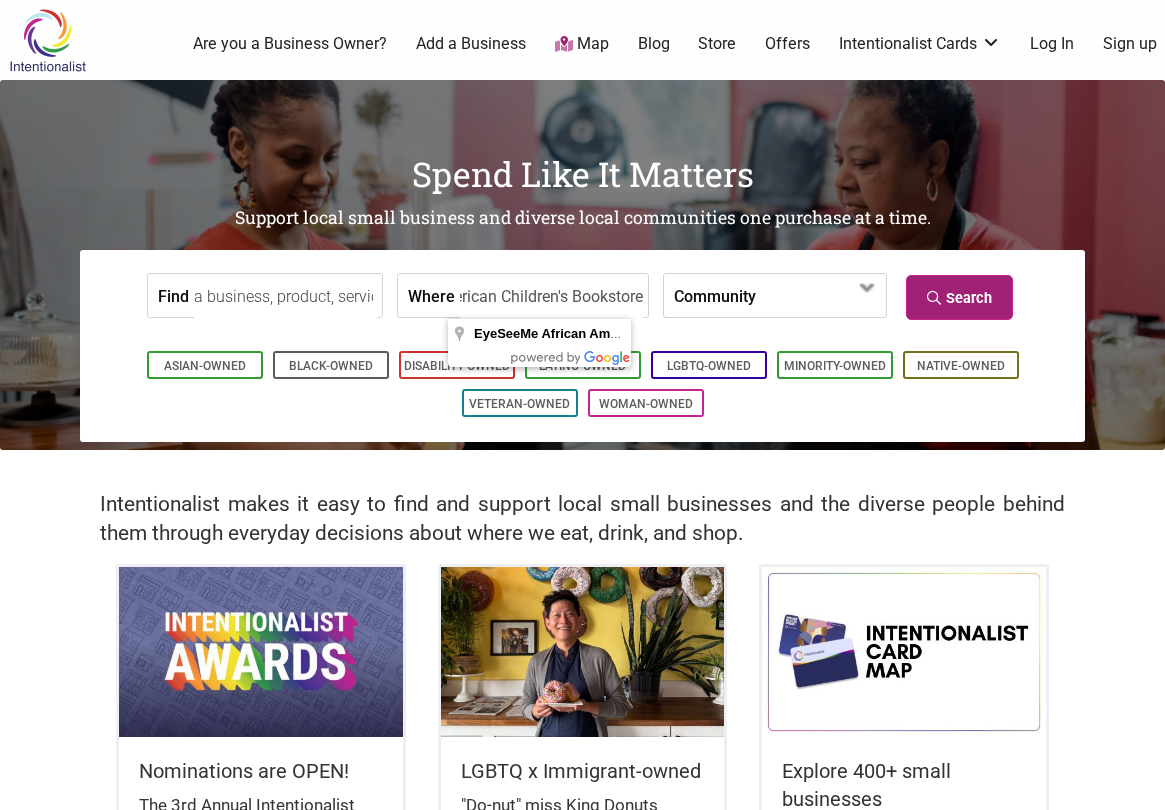 type on "EyeSeeMe African American Children's Bookstore" 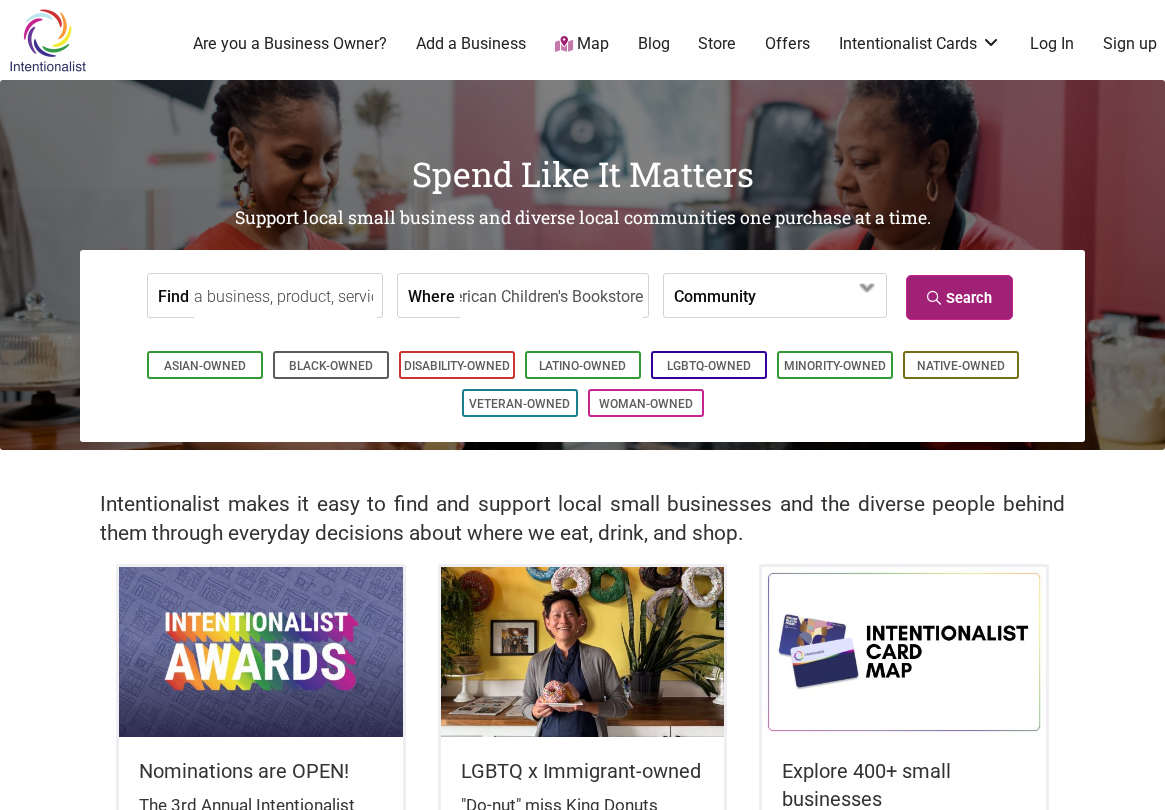 scroll, scrollTop: 0, scrollLeft: 0, axis: both 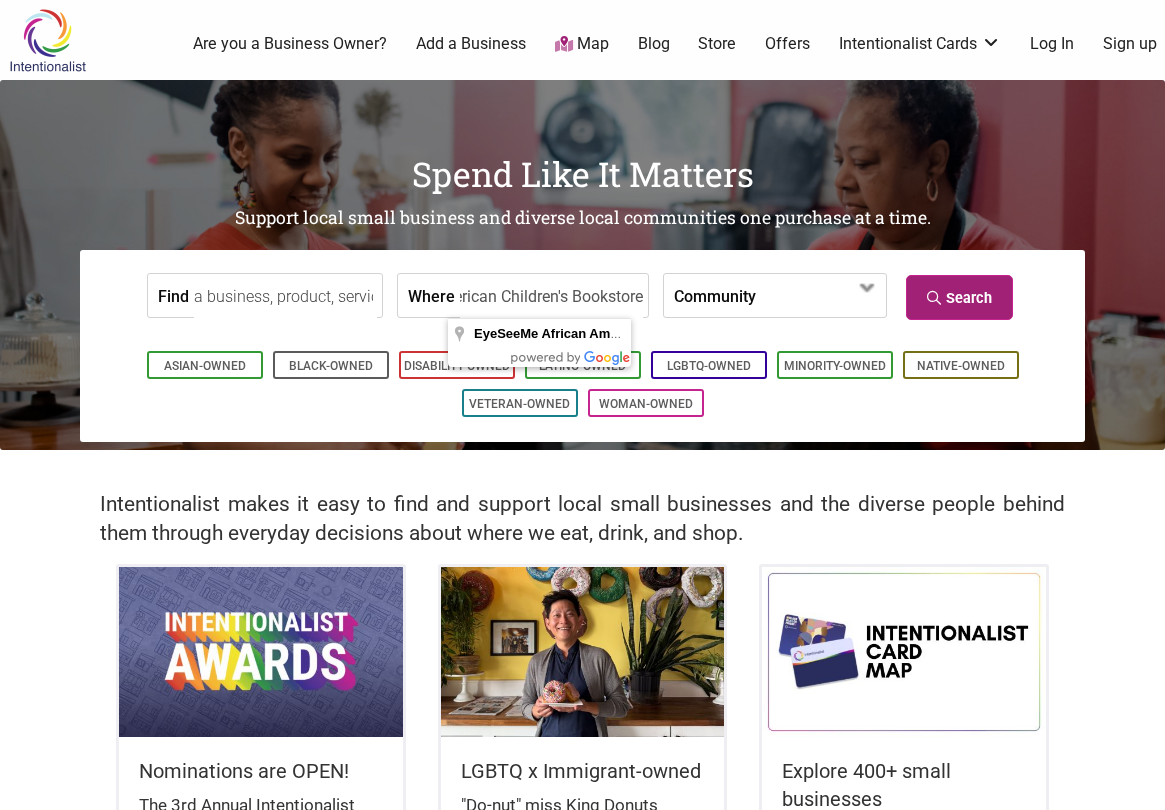 type on "EyeSeeMe African American Children's Bookstore" 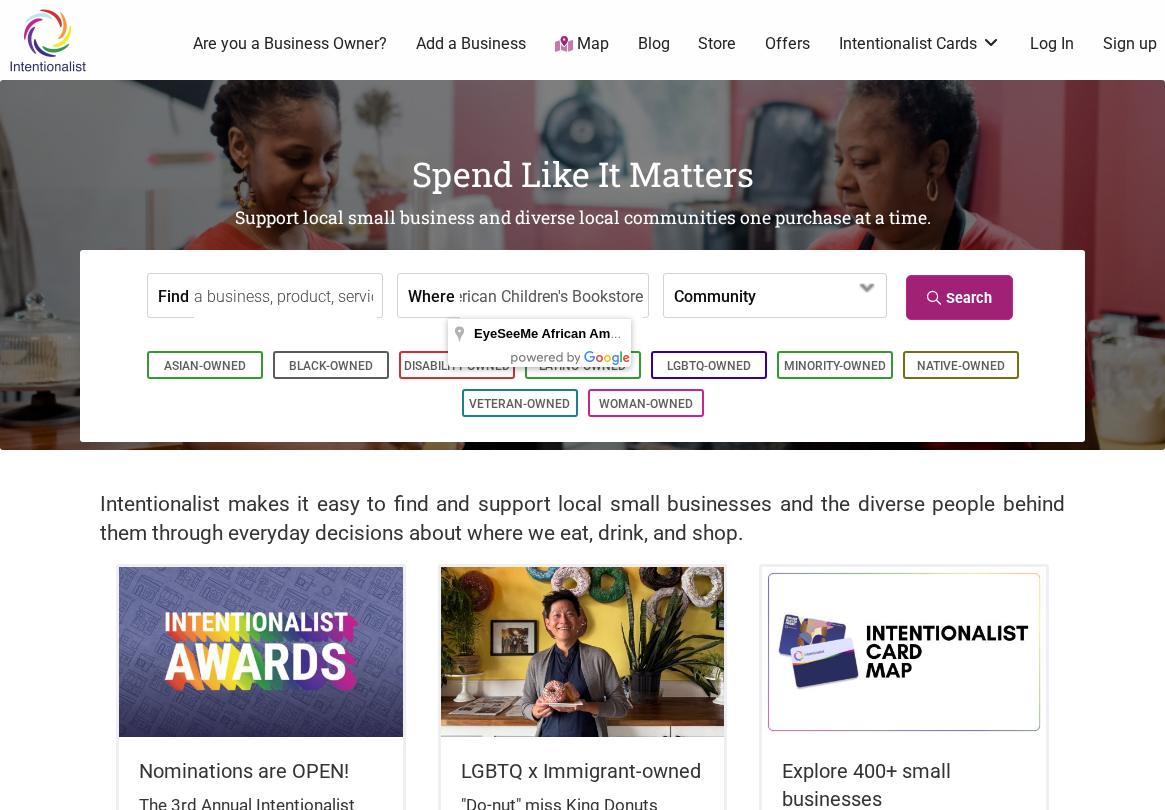 click on "Search" at bounding box center (959, 297) 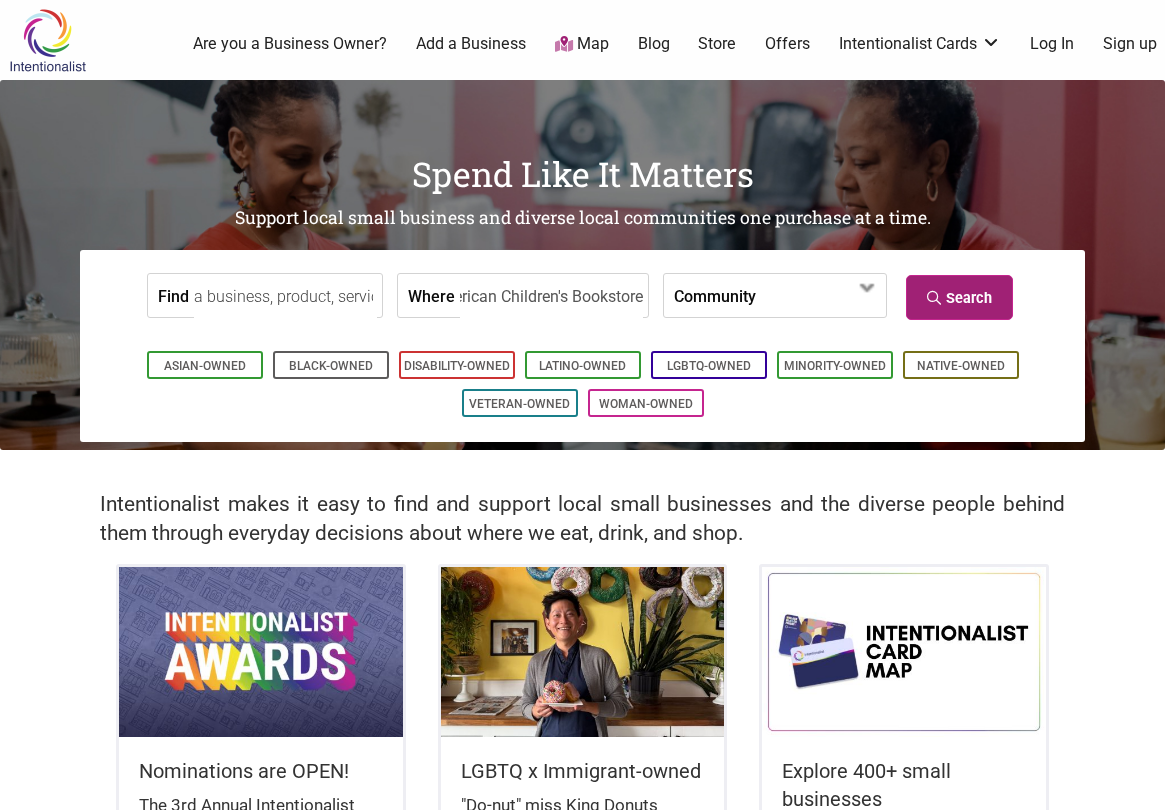 scroll, scrollTop: 0, scrollLeft: 0, axis: both 